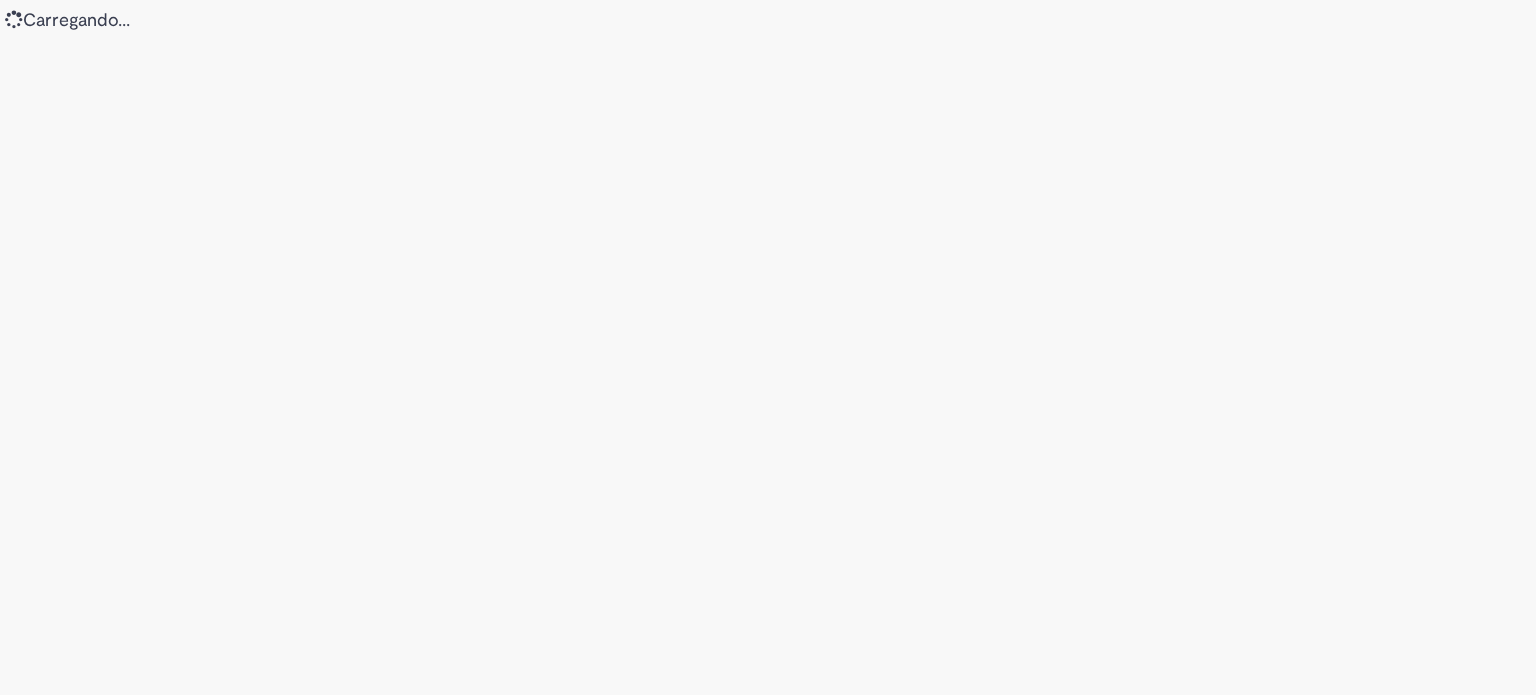 scroll, scrollTop: 0, scrollLeft: 0, axis: both 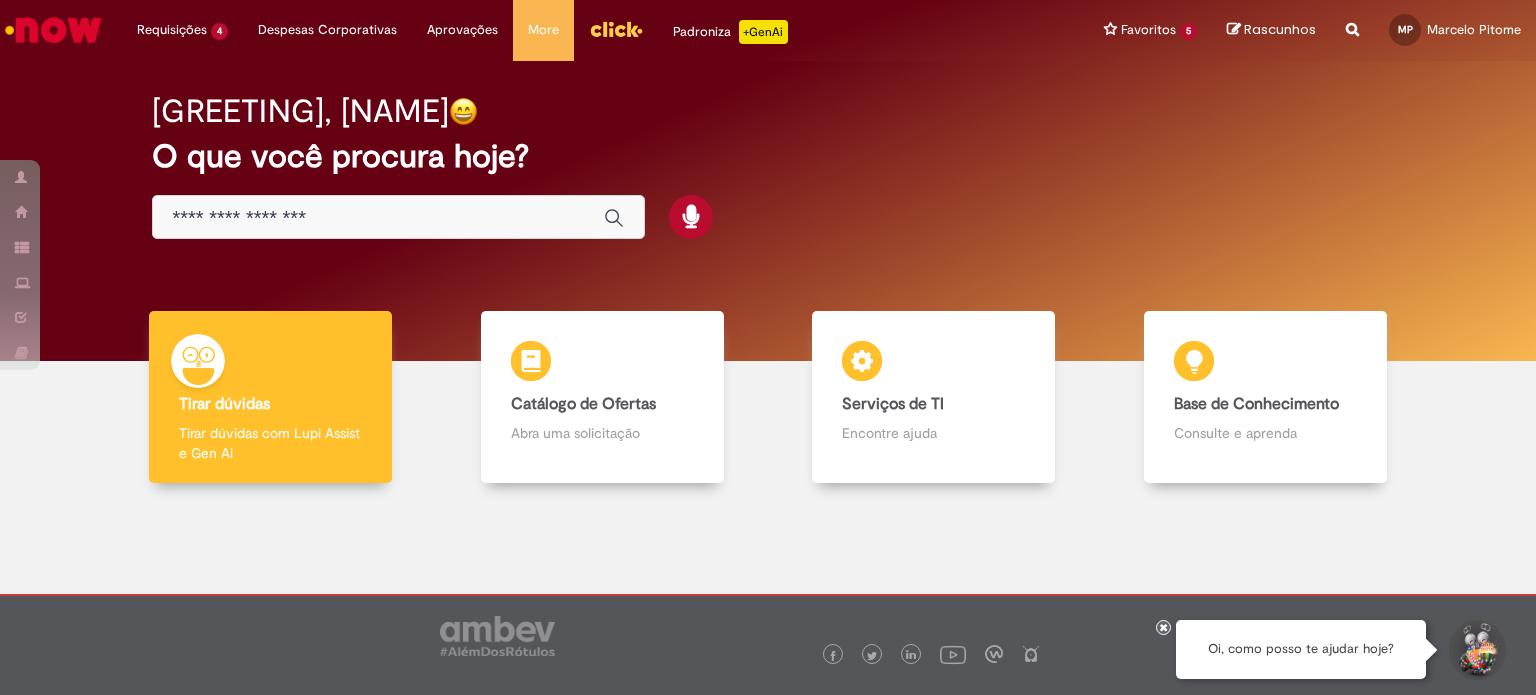 click at bounding box center (378, 218) 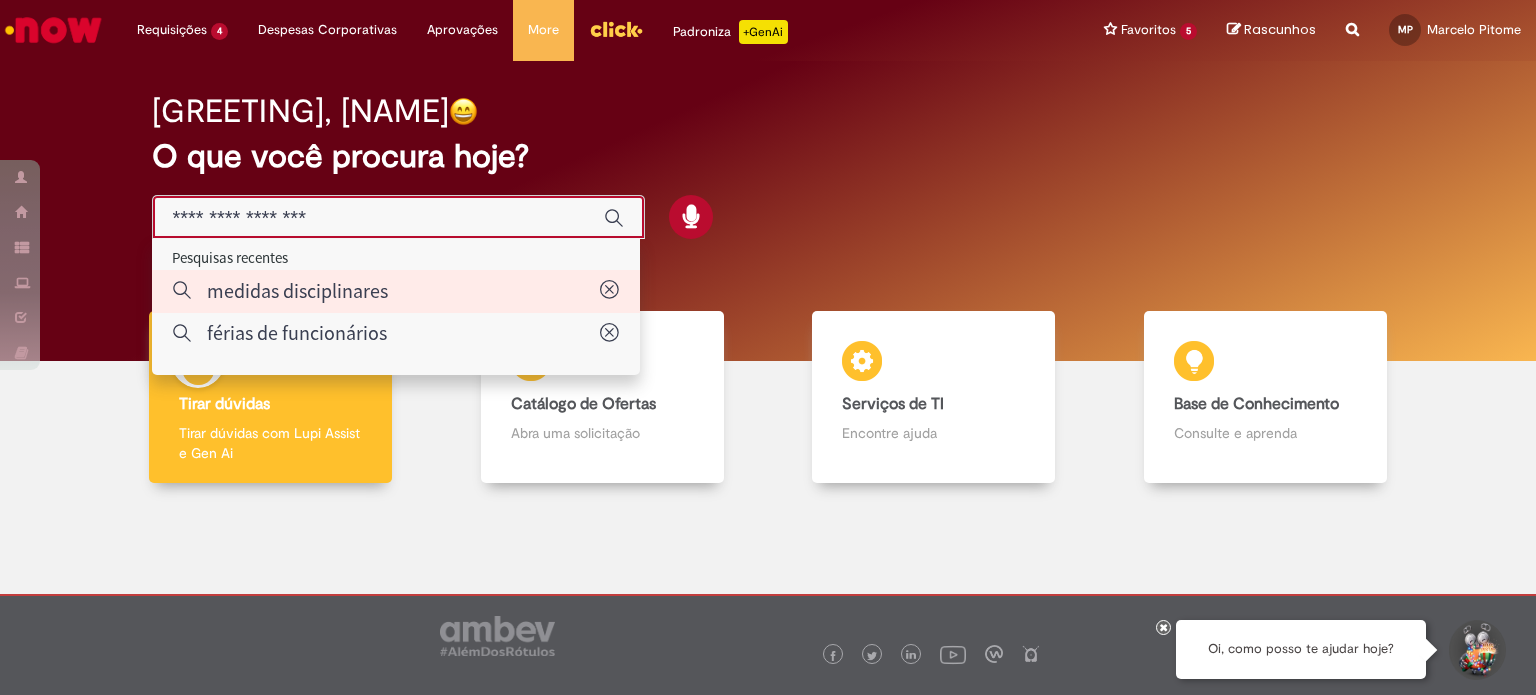 type on "**********" 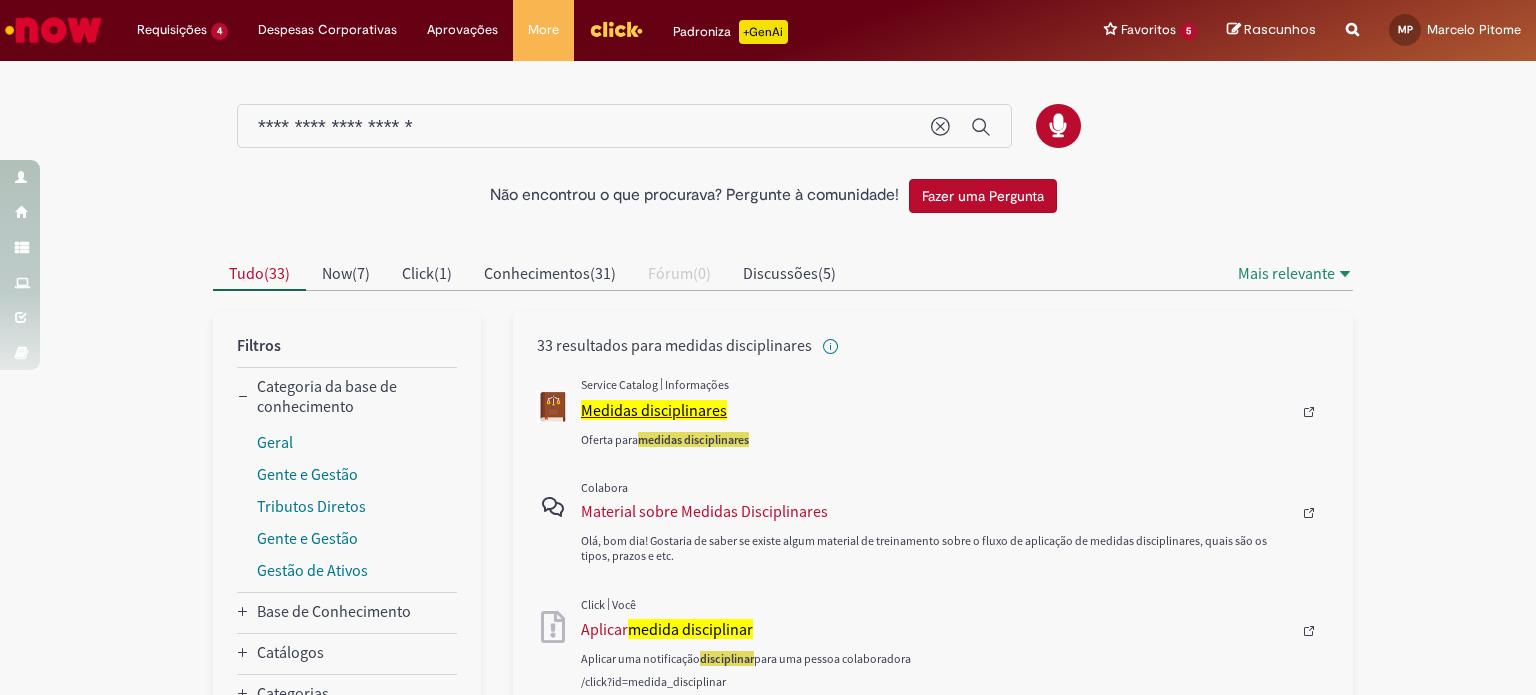 click on "Medidas disciplinares" at bounding box center [654, 410] 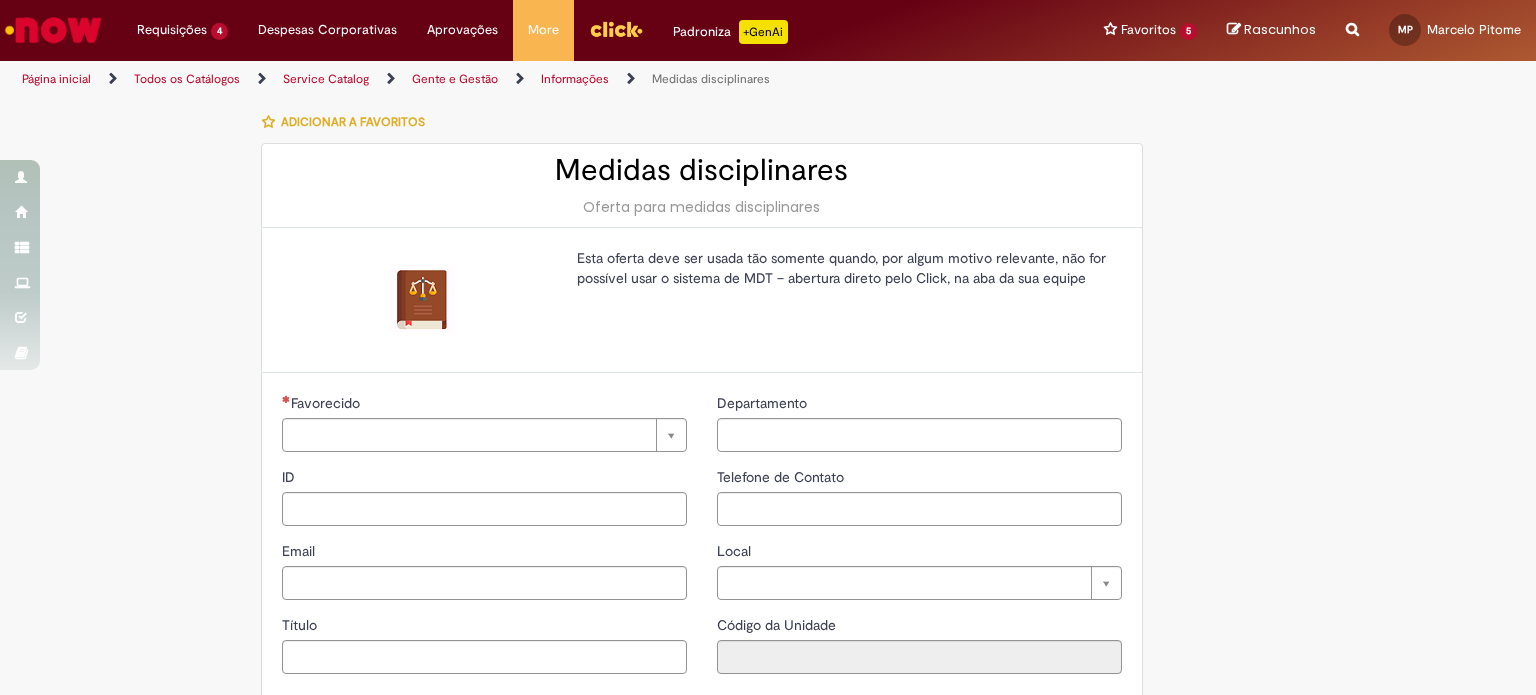 type on "********" 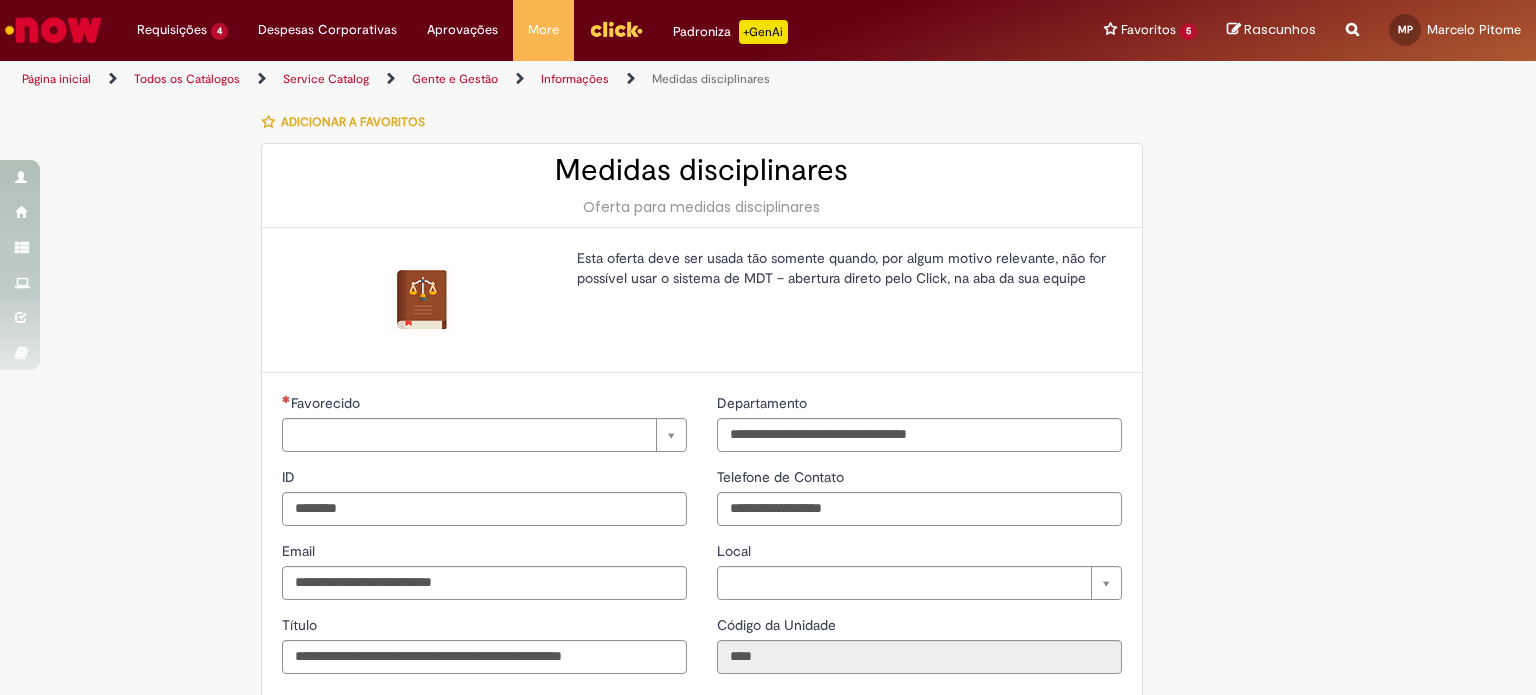 type on "**********" 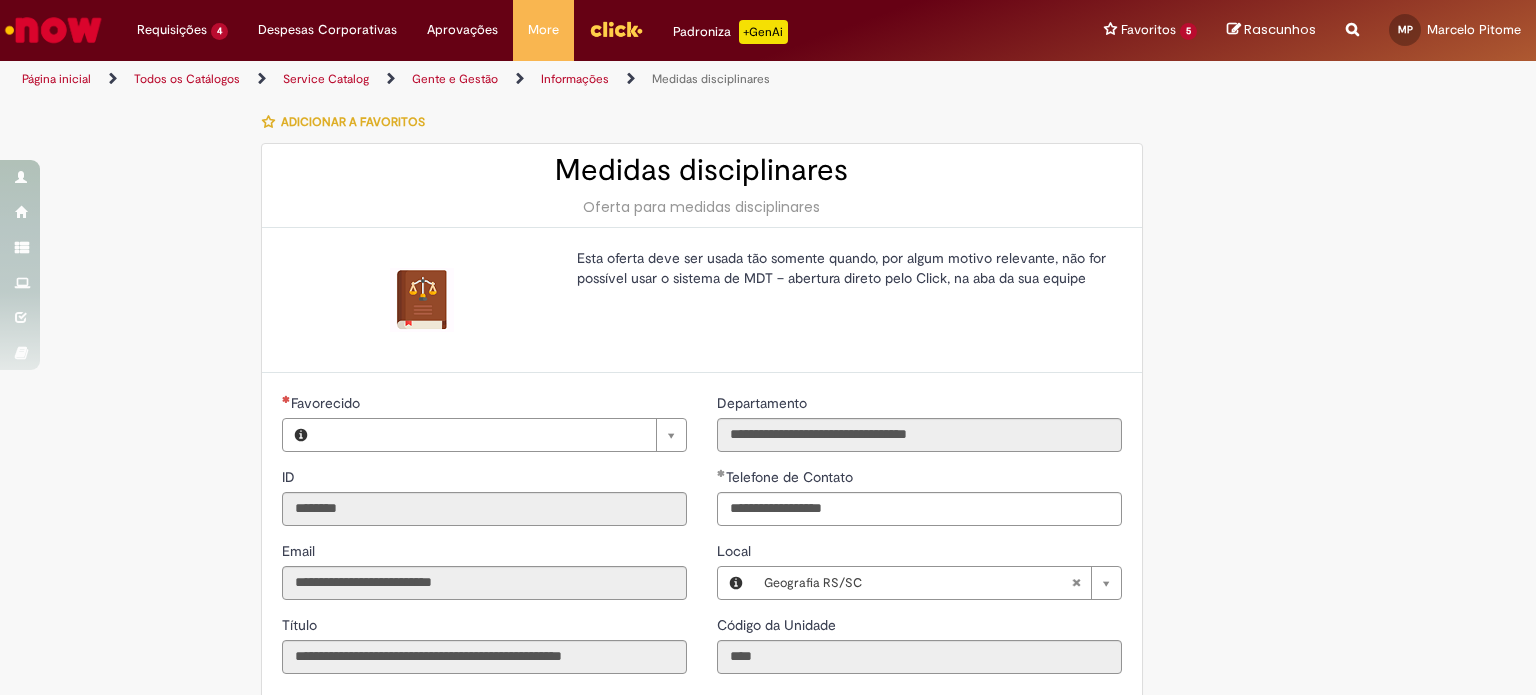 type on "**********" 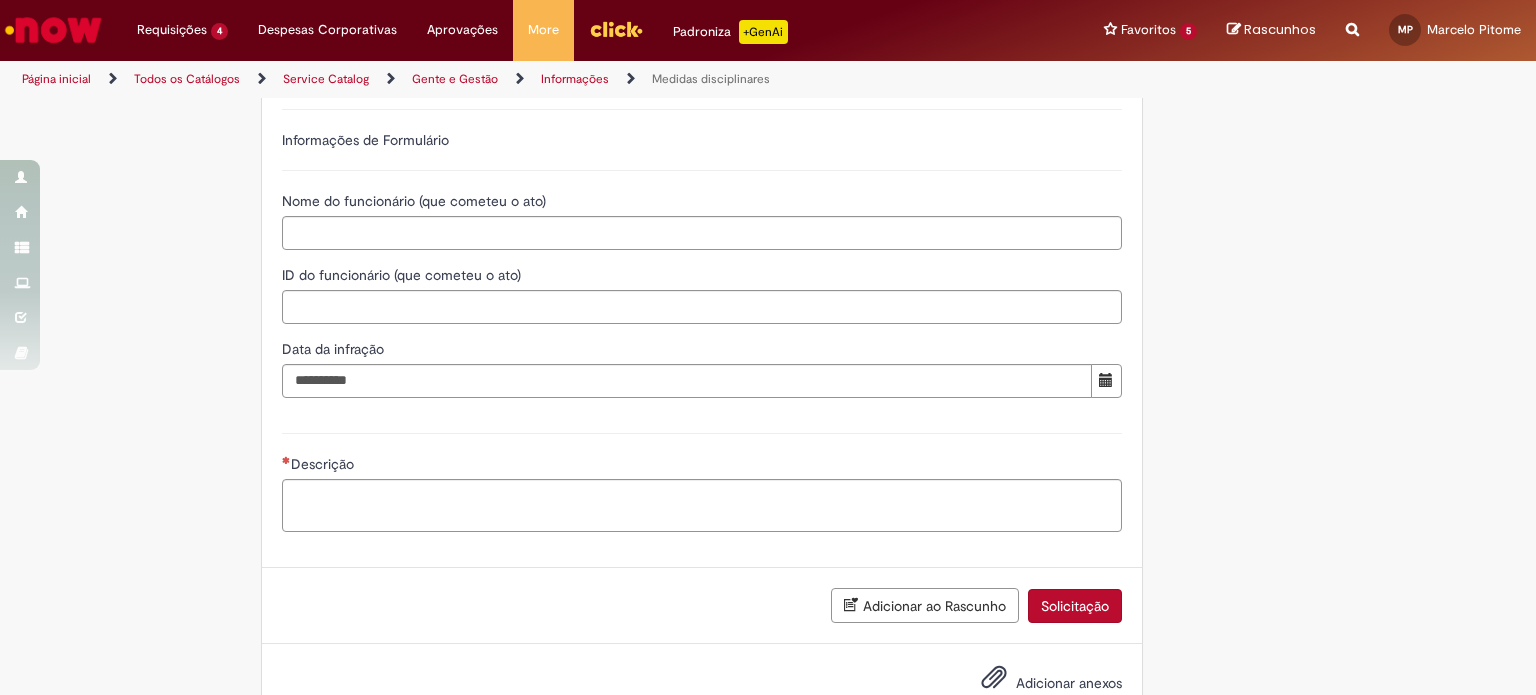 scroll, scrollTop: 655, scrollLeft: 0, axis: vertical 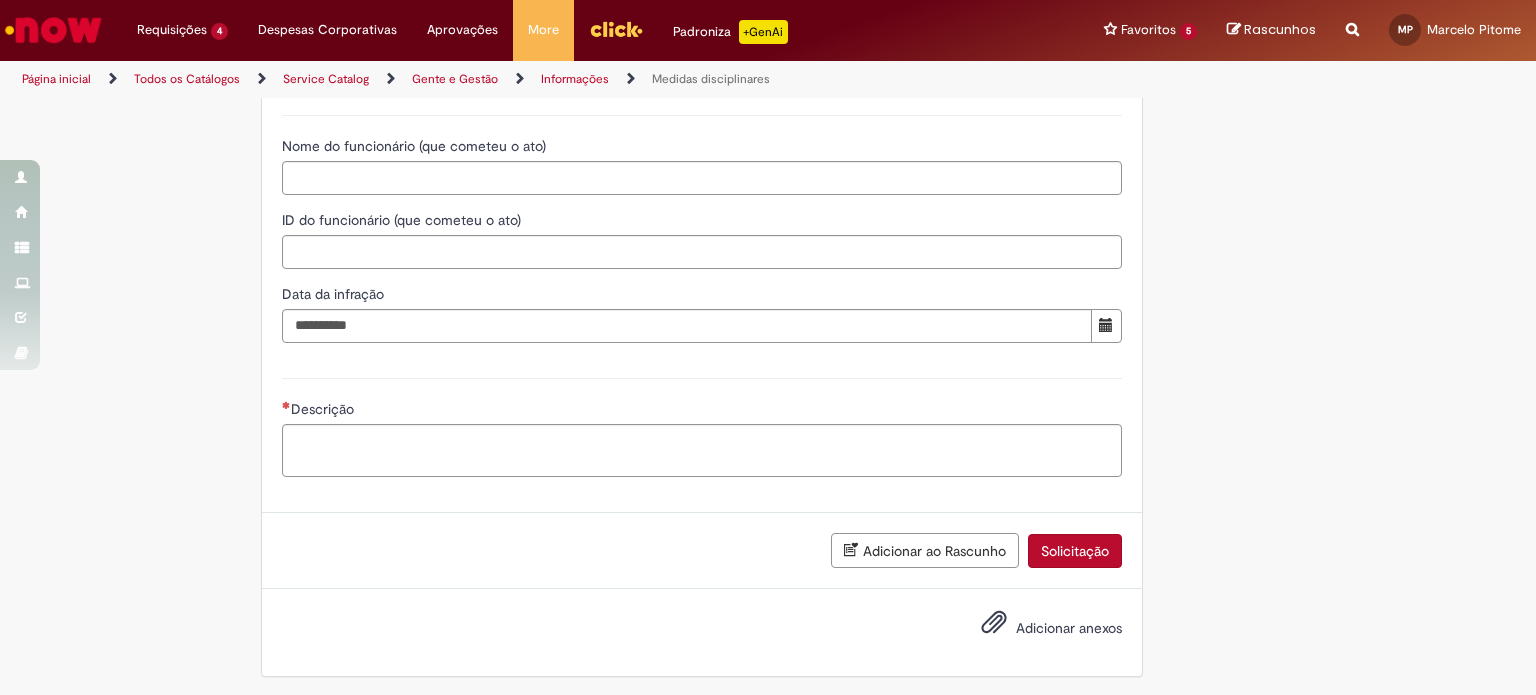 click on "Adicionar anexos" at bounding box center (1069, 628) 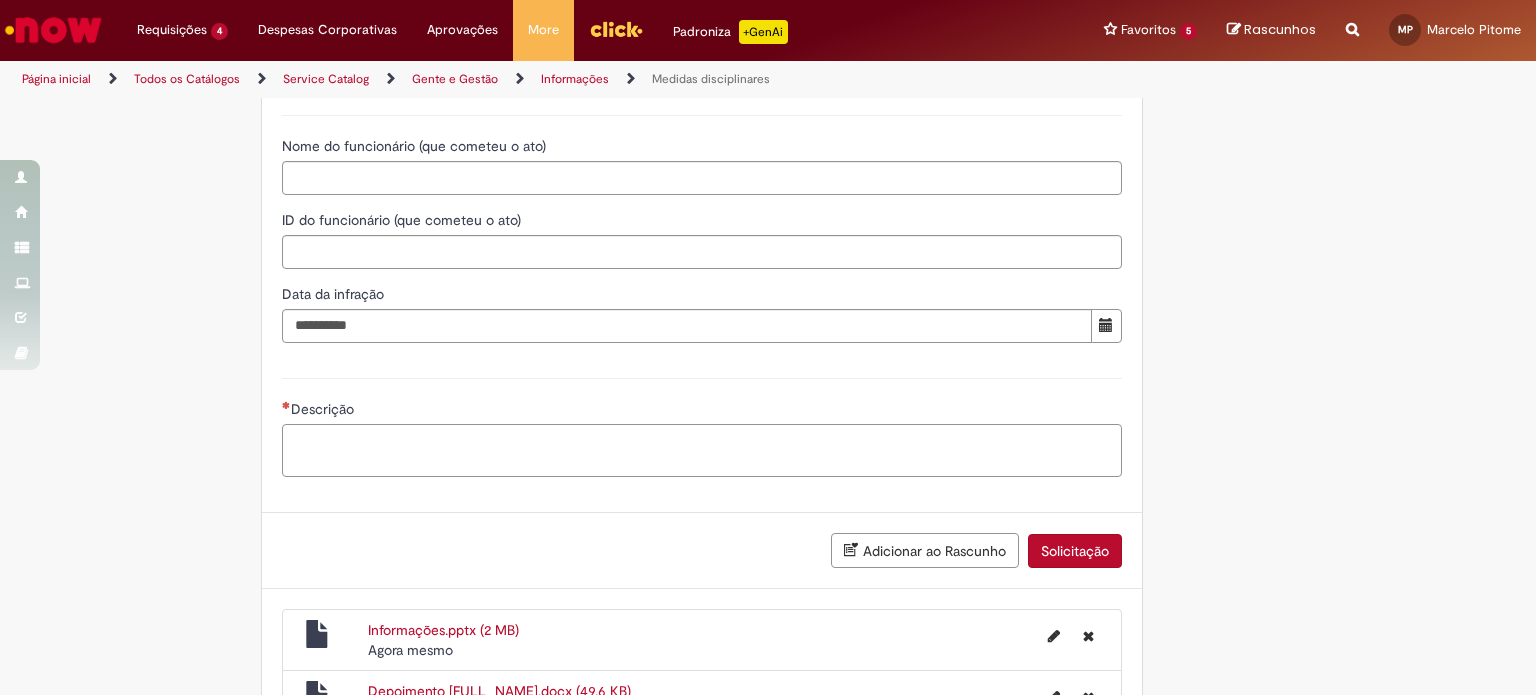 click on "Descrição" at bounding box center [702, 451] 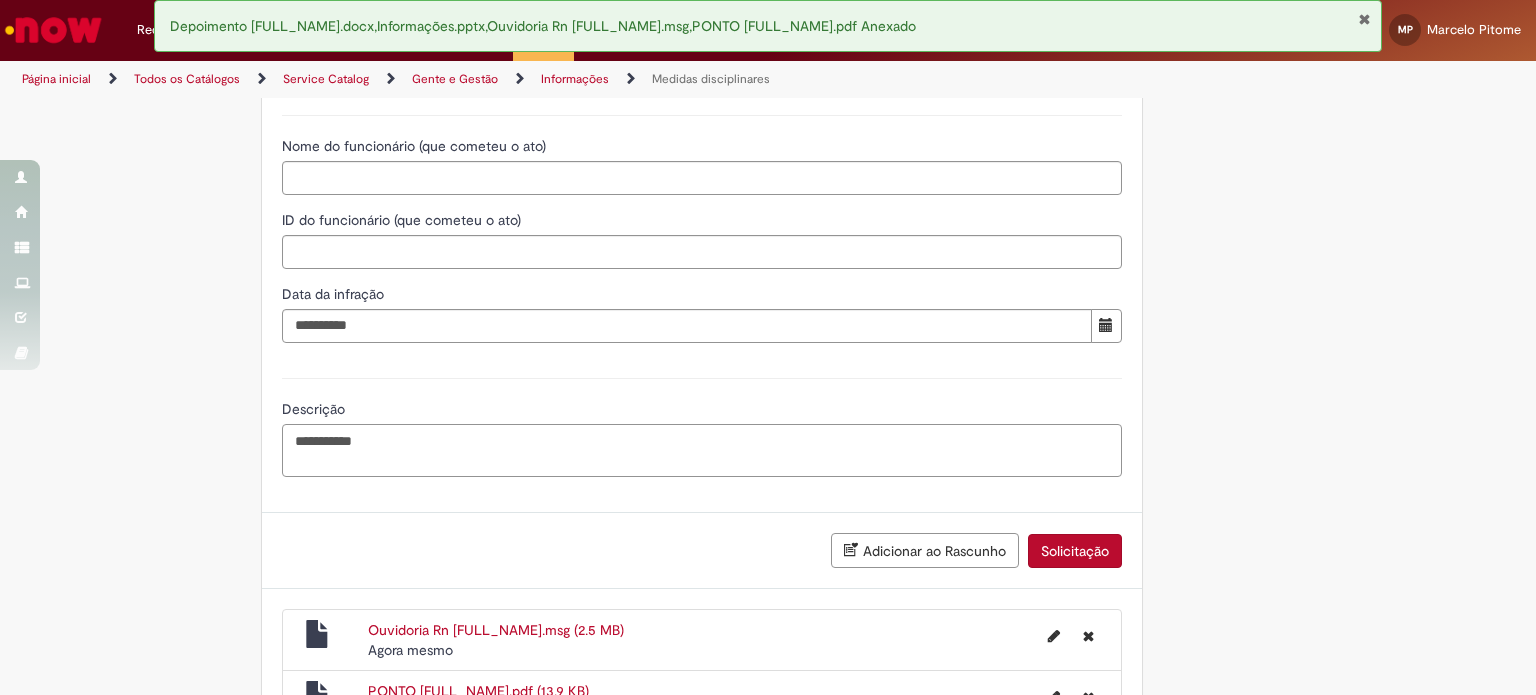 paste on "**********" 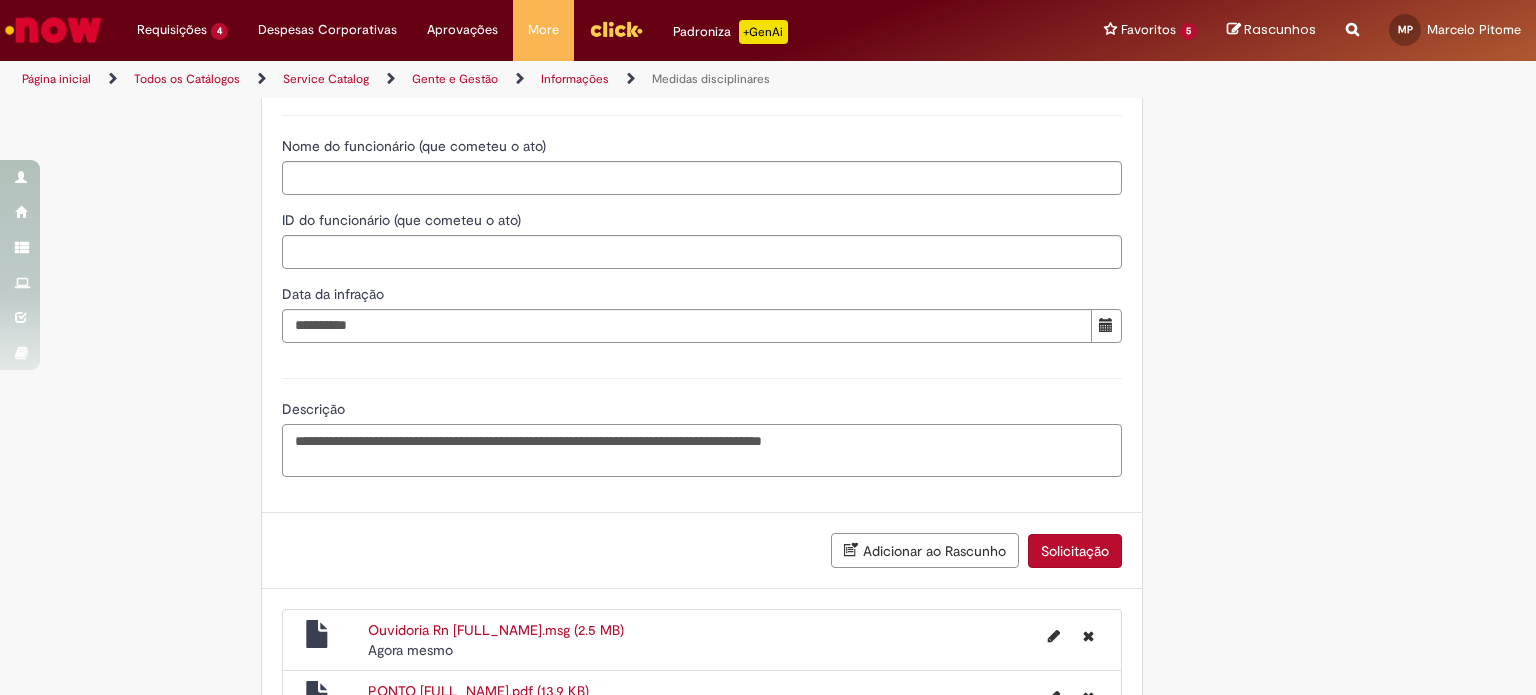 paste on "**********" 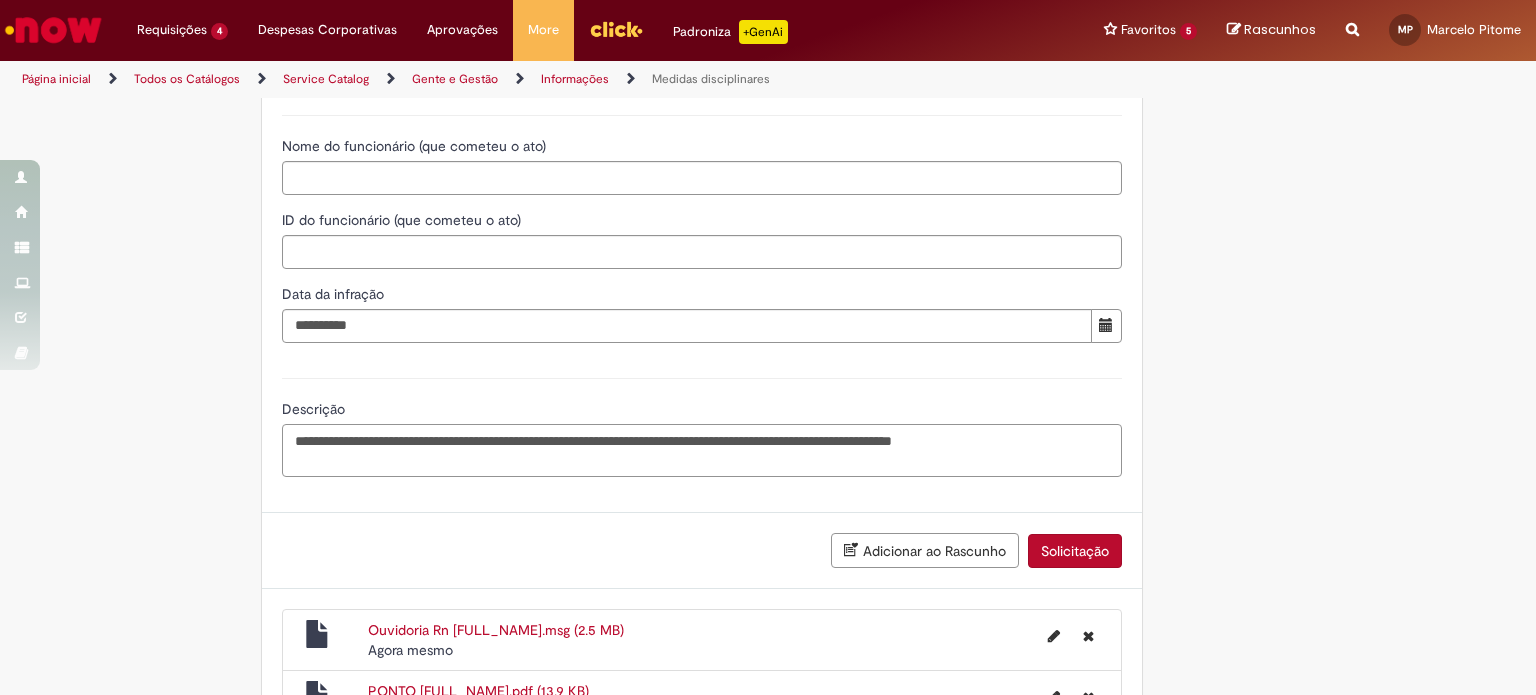 type on "**********" 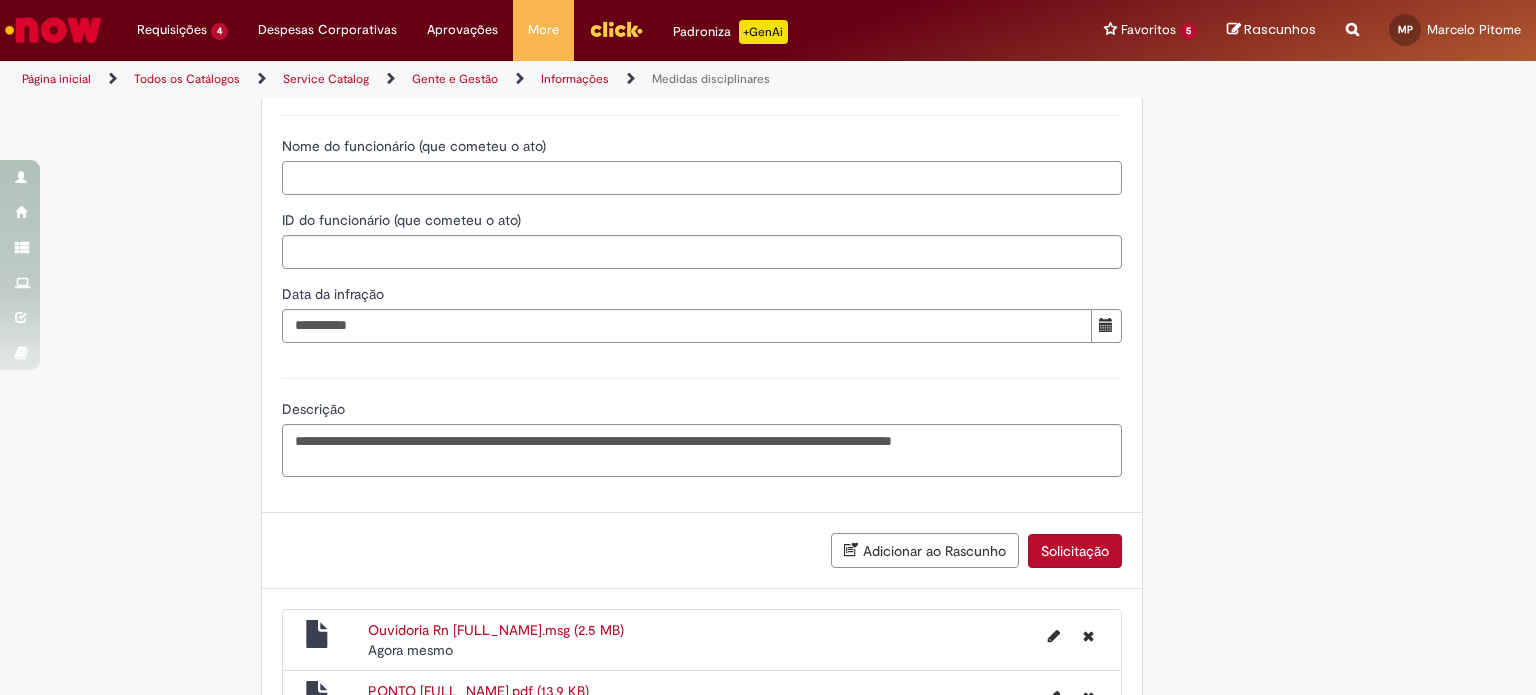 click on "Nome do funcionário (que cometeu o ato)" at bounding box center [702, 178] 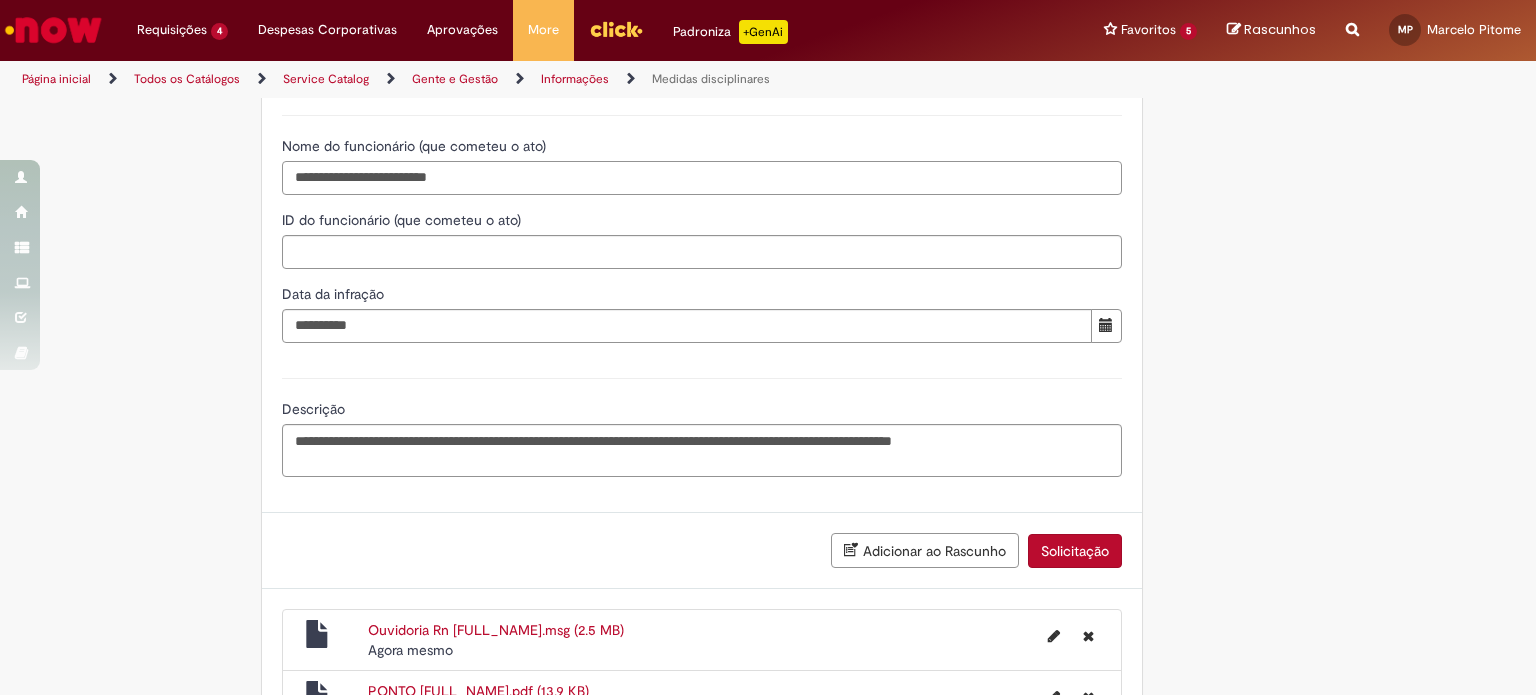type on "**********" 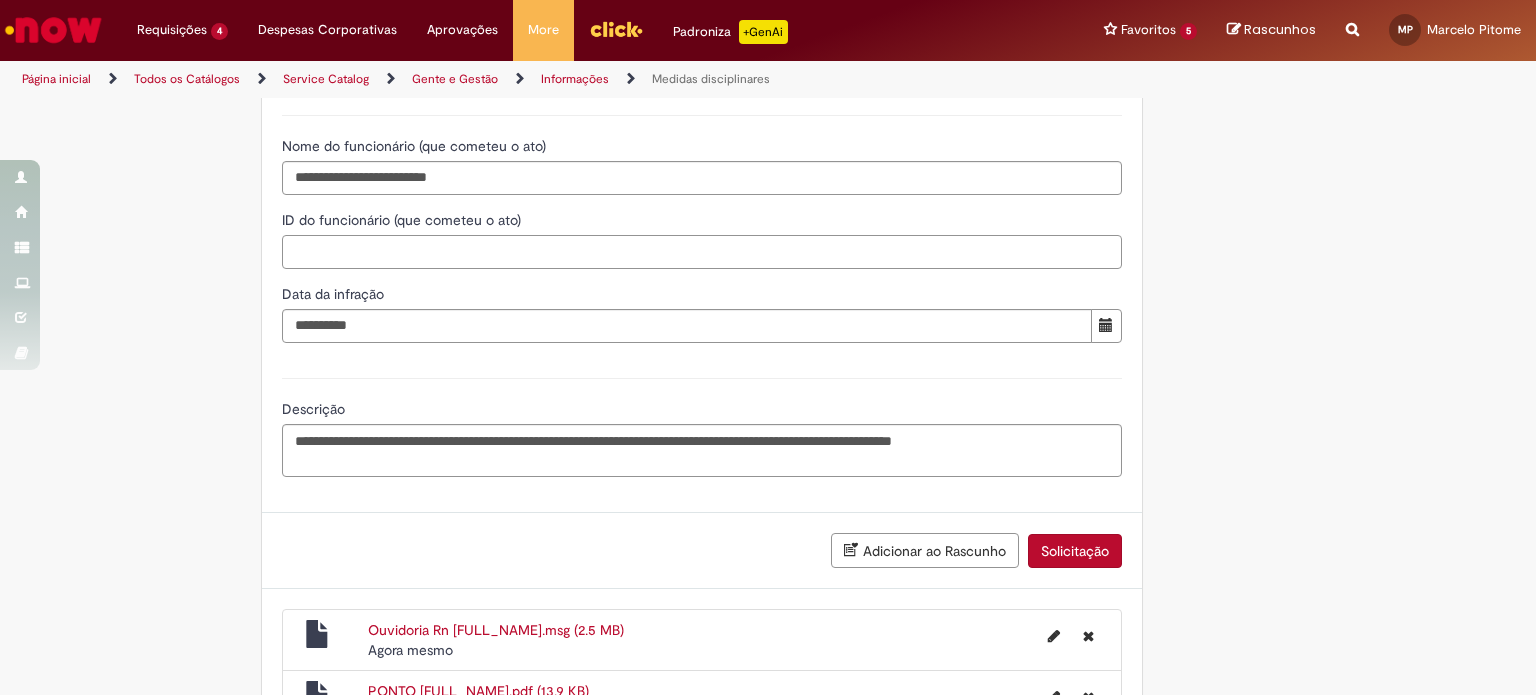 click on "ID do funcionário (que cometeu o ato)" at bounding box center (702, 252) 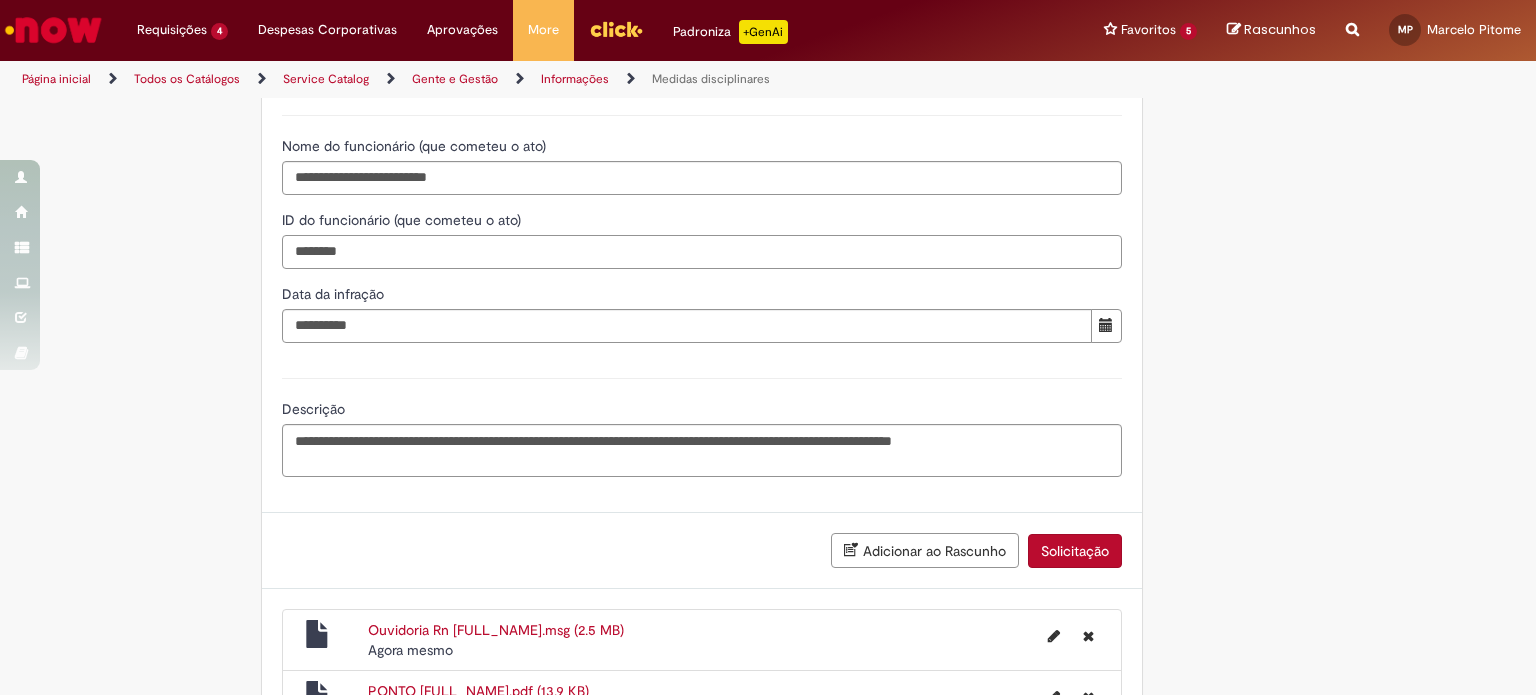 type on "********" 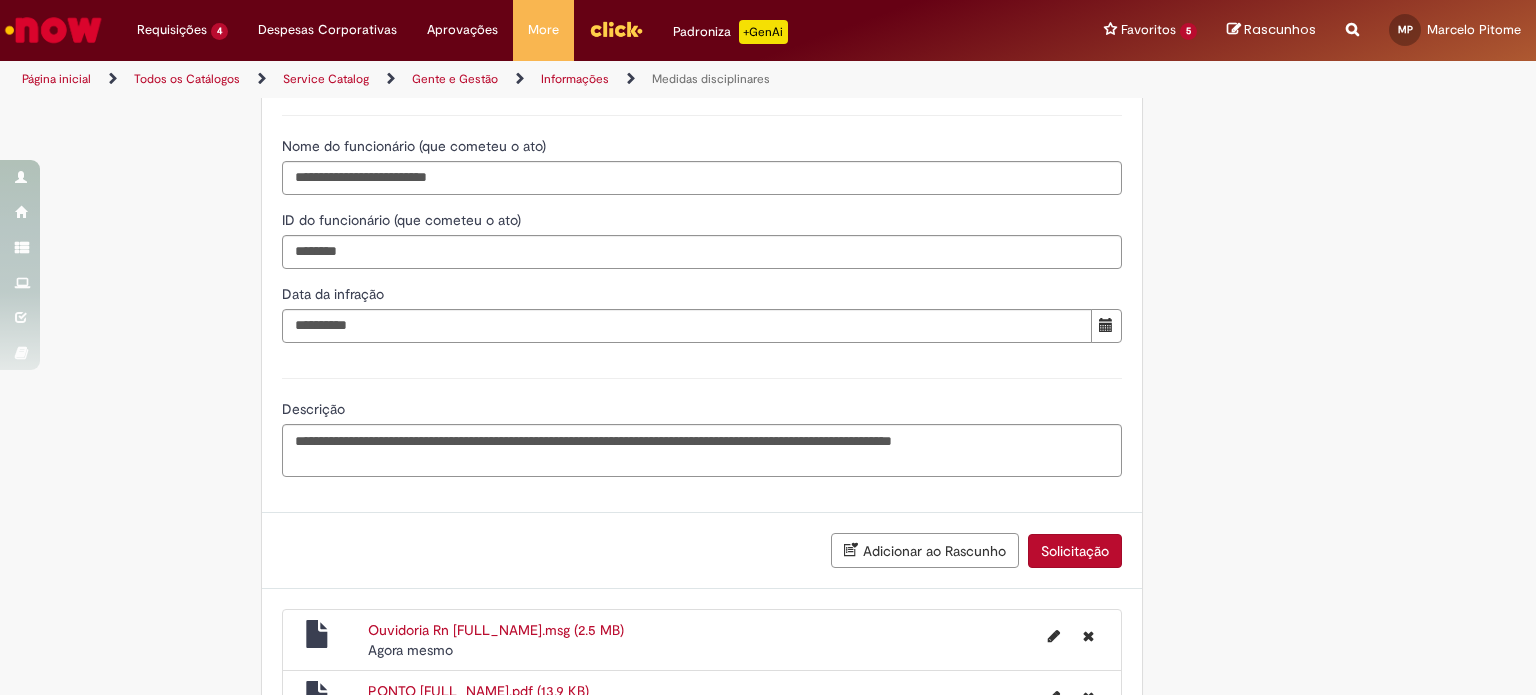 click on "Tire dúvidas com LupiAssist    +GenAI
Oi! Eu sou LupiAssist, uma Inteligência Artificial Generativa em constante aprendizado   Meu conteúdo é monitorado para trazer uma melhor experiência
Dúvidas comuns:
Só mais um instante, estou consultando nossas bases de conhecimento  e escrevendo a melhor resposta pra você!
Title
Lorem ipsum dolor sit amet    Fazer uma nova pergunta
Gerei esta resposta utilizando IA Generativa em conjunto com os nossos padrões. Em caso de divergência, os documentos oficiais prevalecerão.
Saiba mais em:
Ou ligue para:
E aí, te ajudei?
Sim, obrigado!" at bounding box center [768, 199] 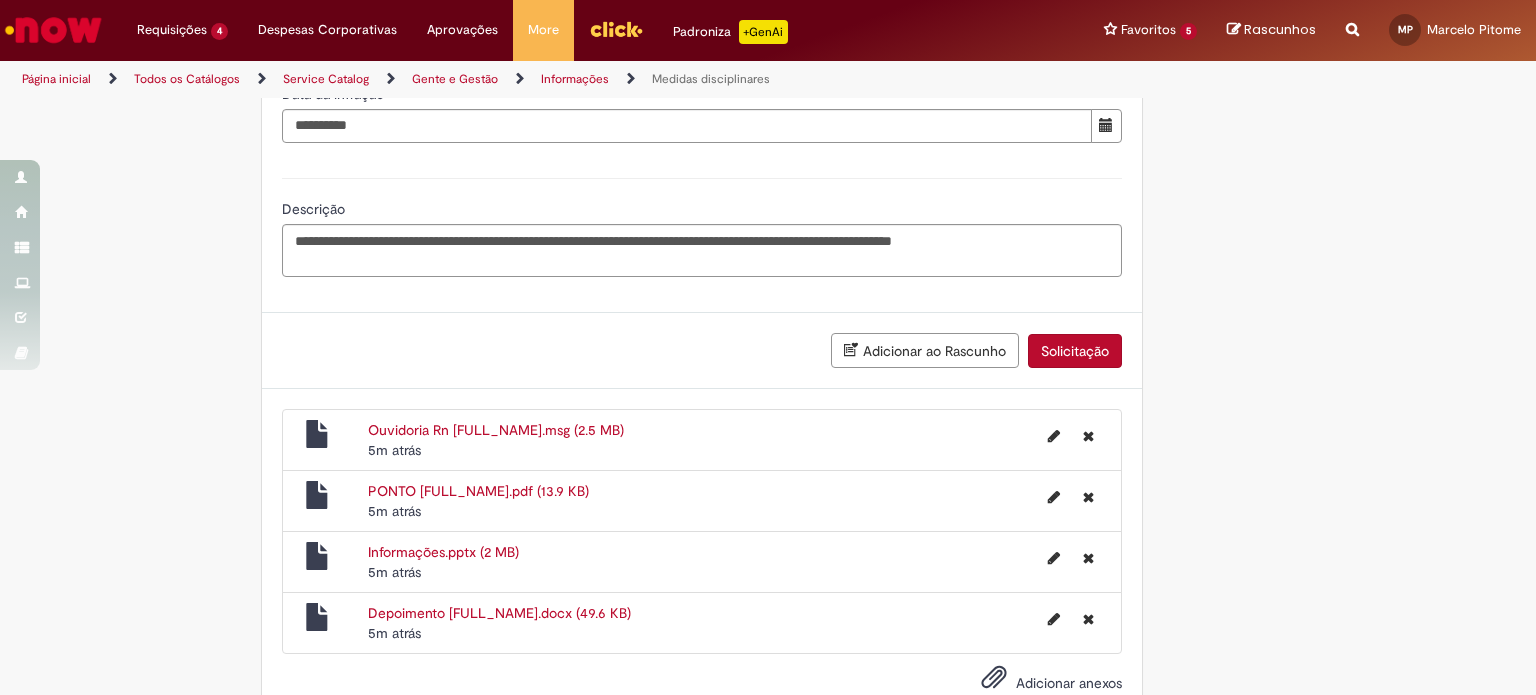 scroll, scrollTop: 908, scrollLeft: 0, axis: vertical 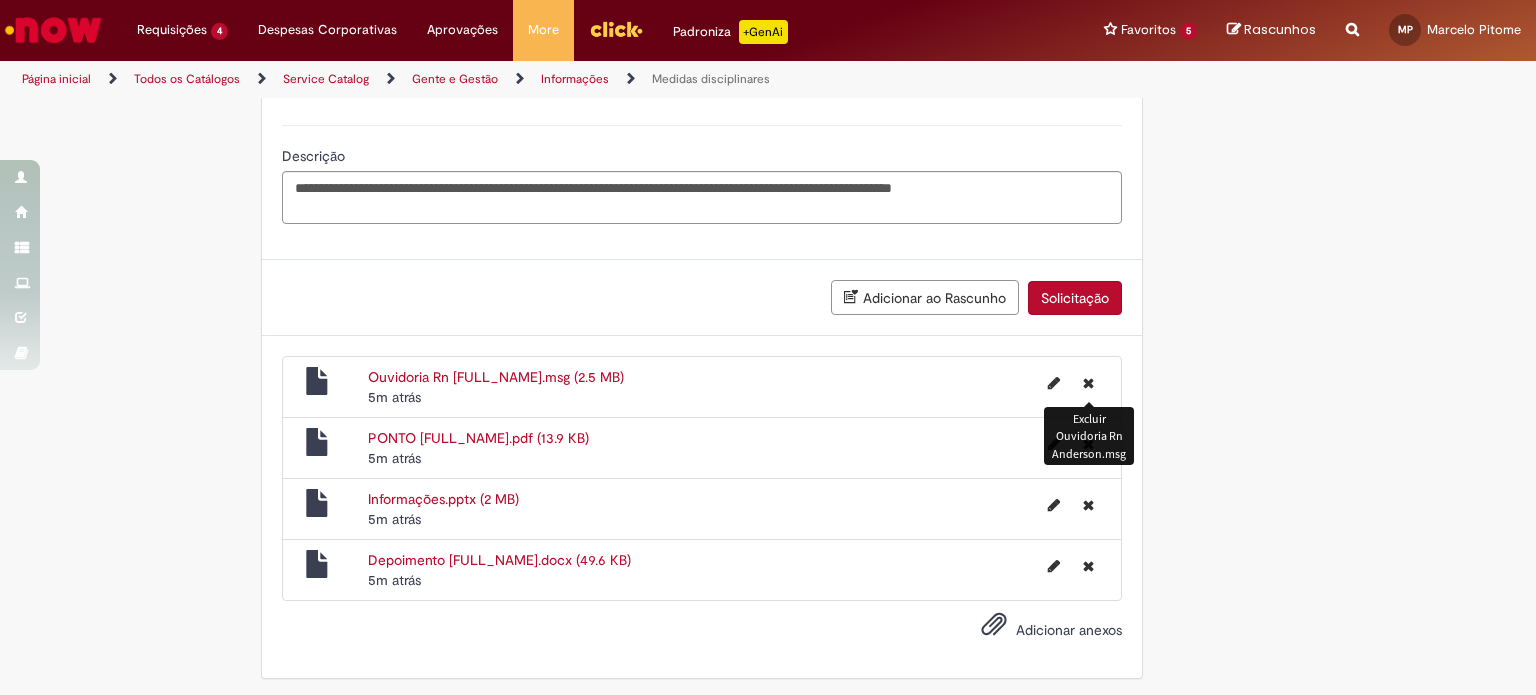 click at bounding box center (1088, 383) 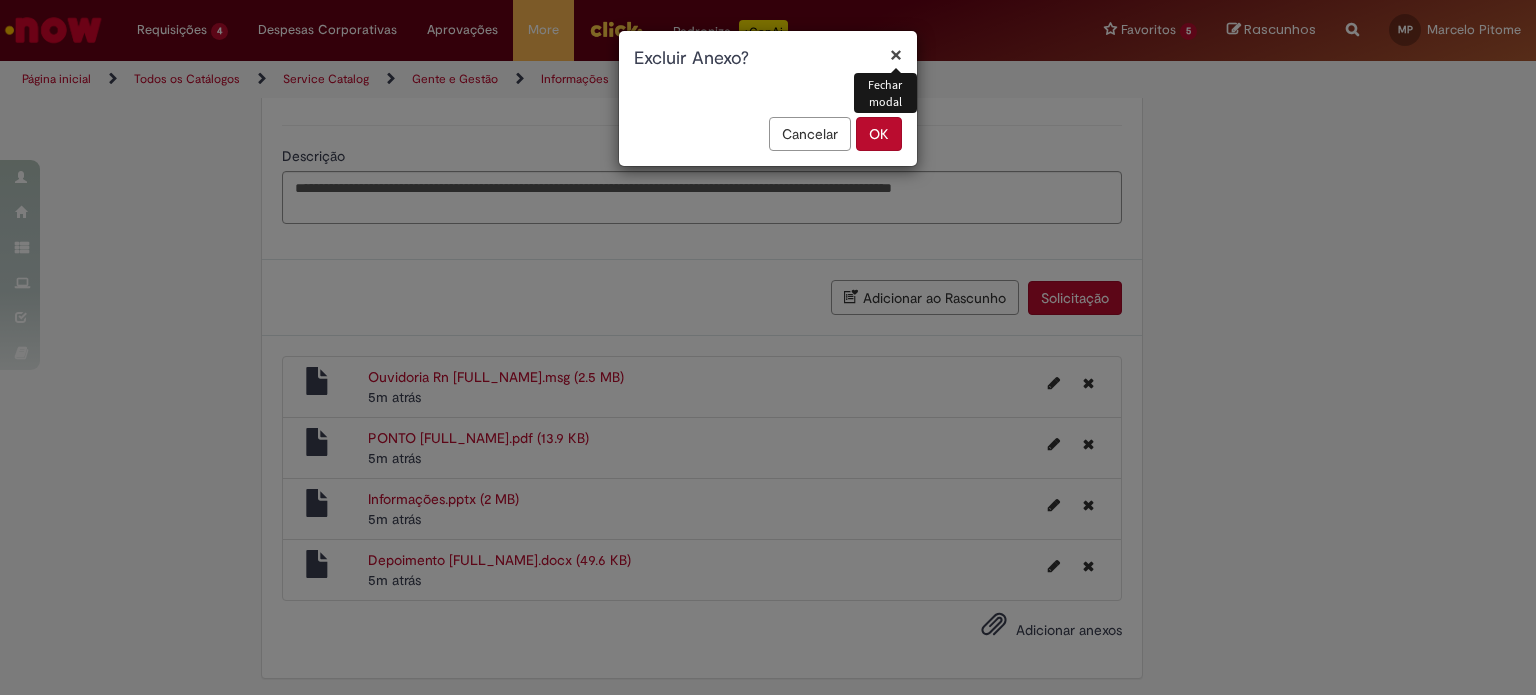 click on "OK" at bounding box center [879, 134] 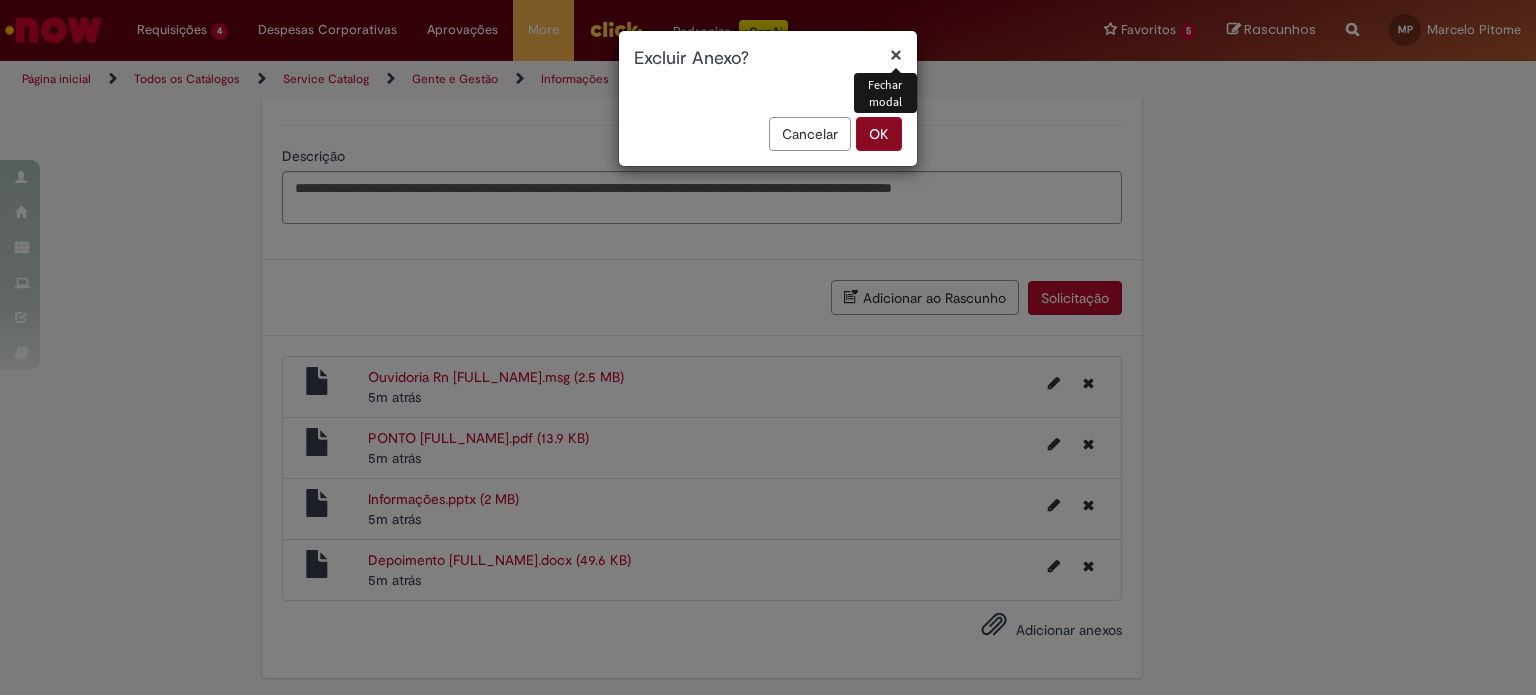 scroll, scrollTop: 848, scrollLeft: 0, axis: vertical 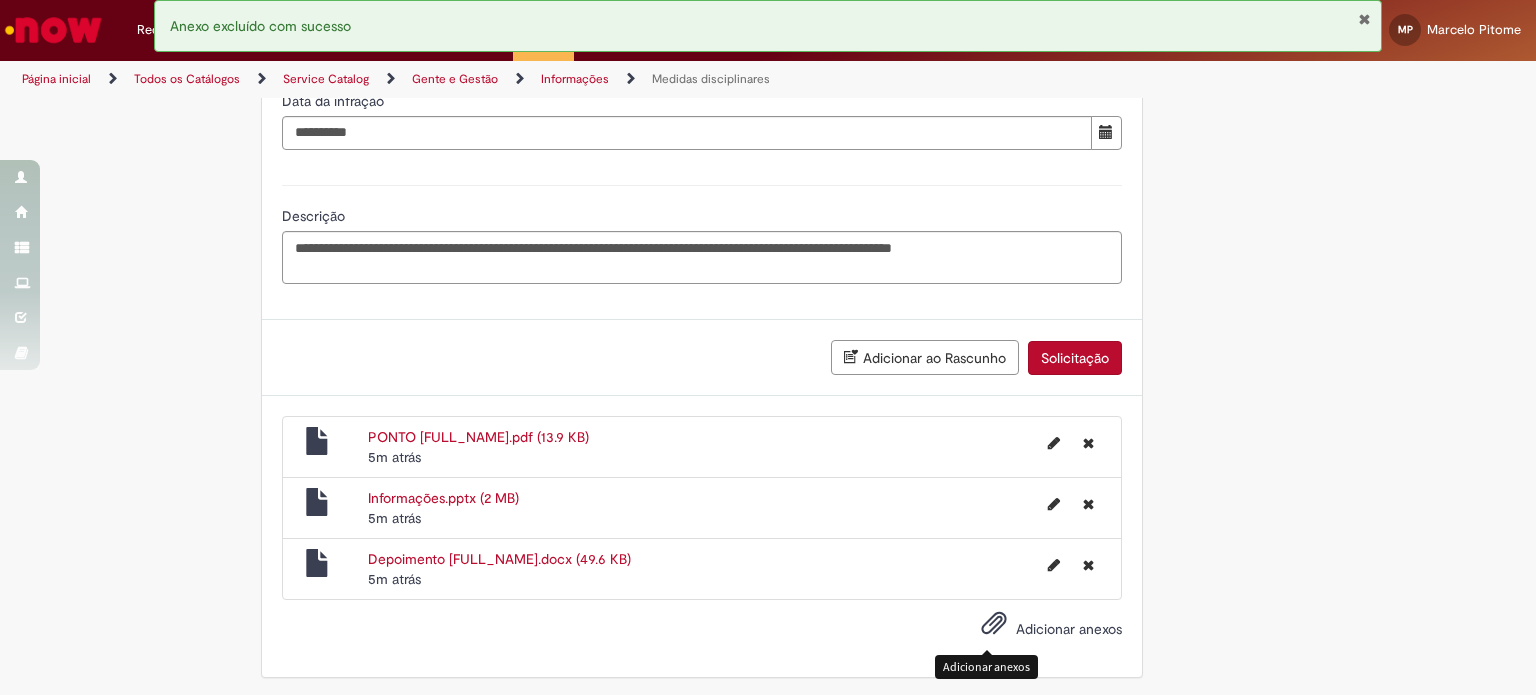 click on "Adicionar anexos" at bounding box center (1069, 629) 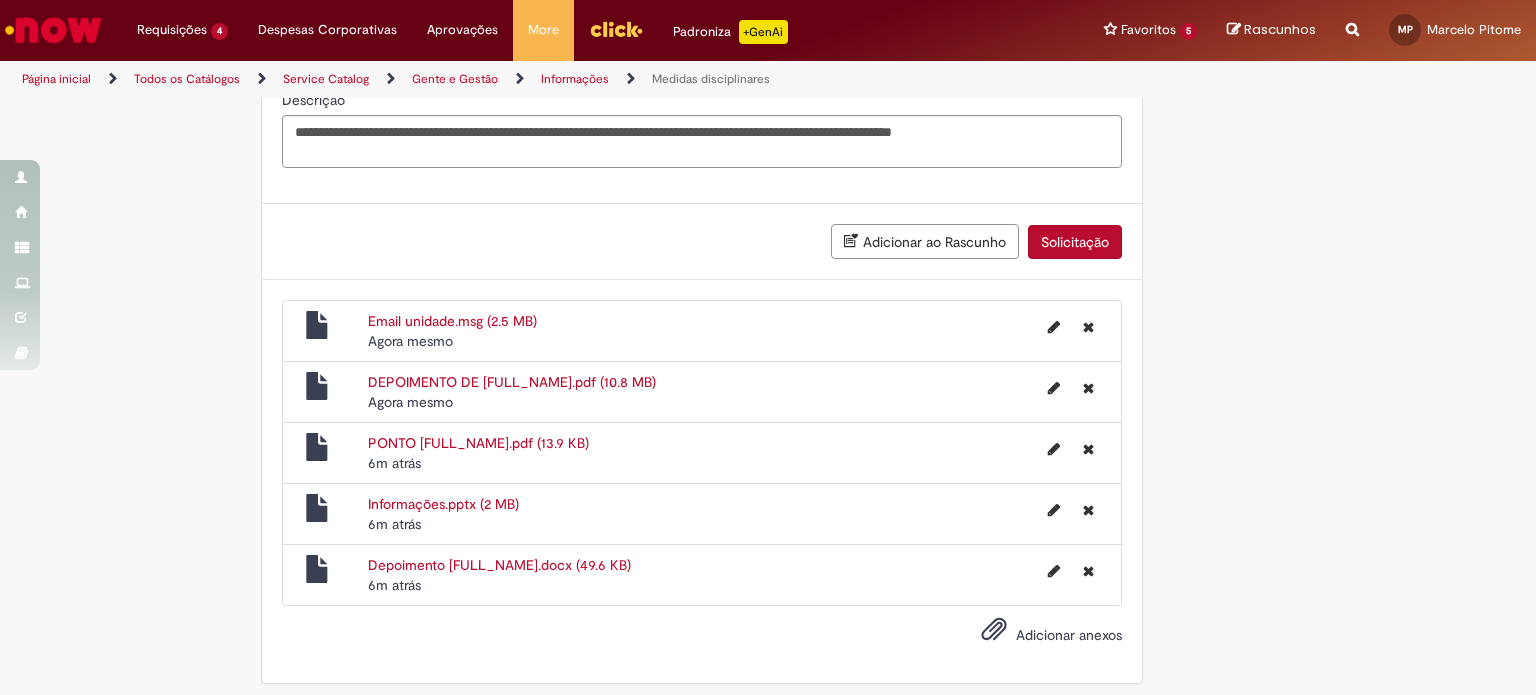 scroll, scrollTop: 968, scrollLeft: 0, axis: vertical 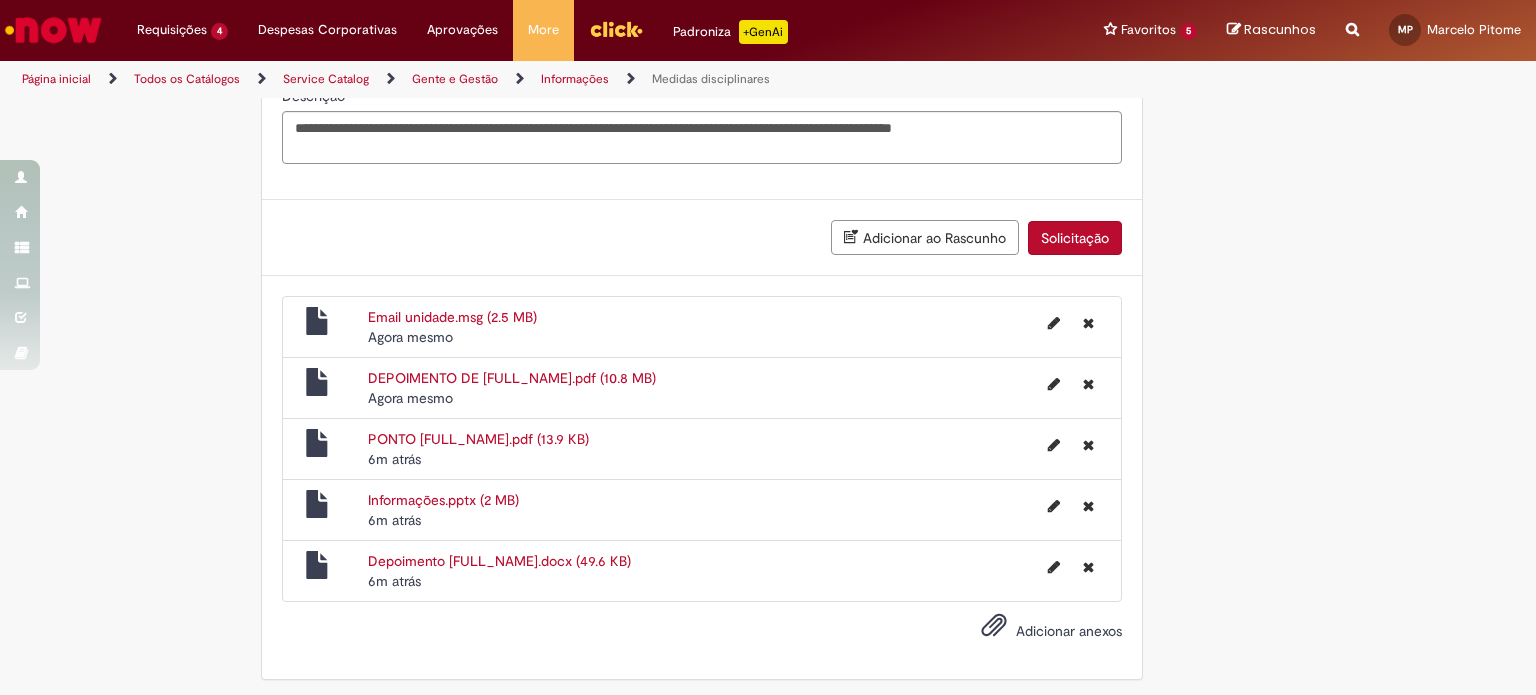click on "Adicionar anexos" at bounding box center (1069, 631) 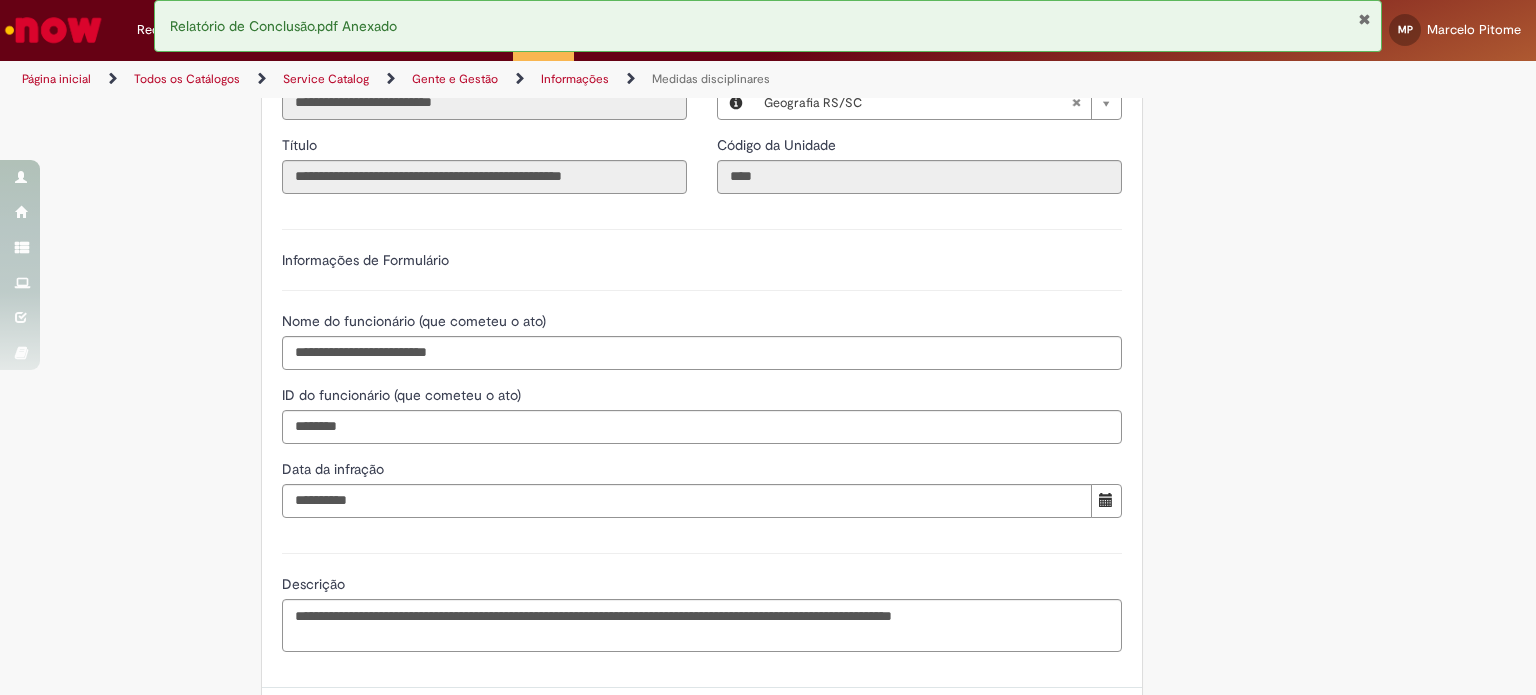 scroll, scrollTop: 368, scrollLeft: 0, axis: vertical 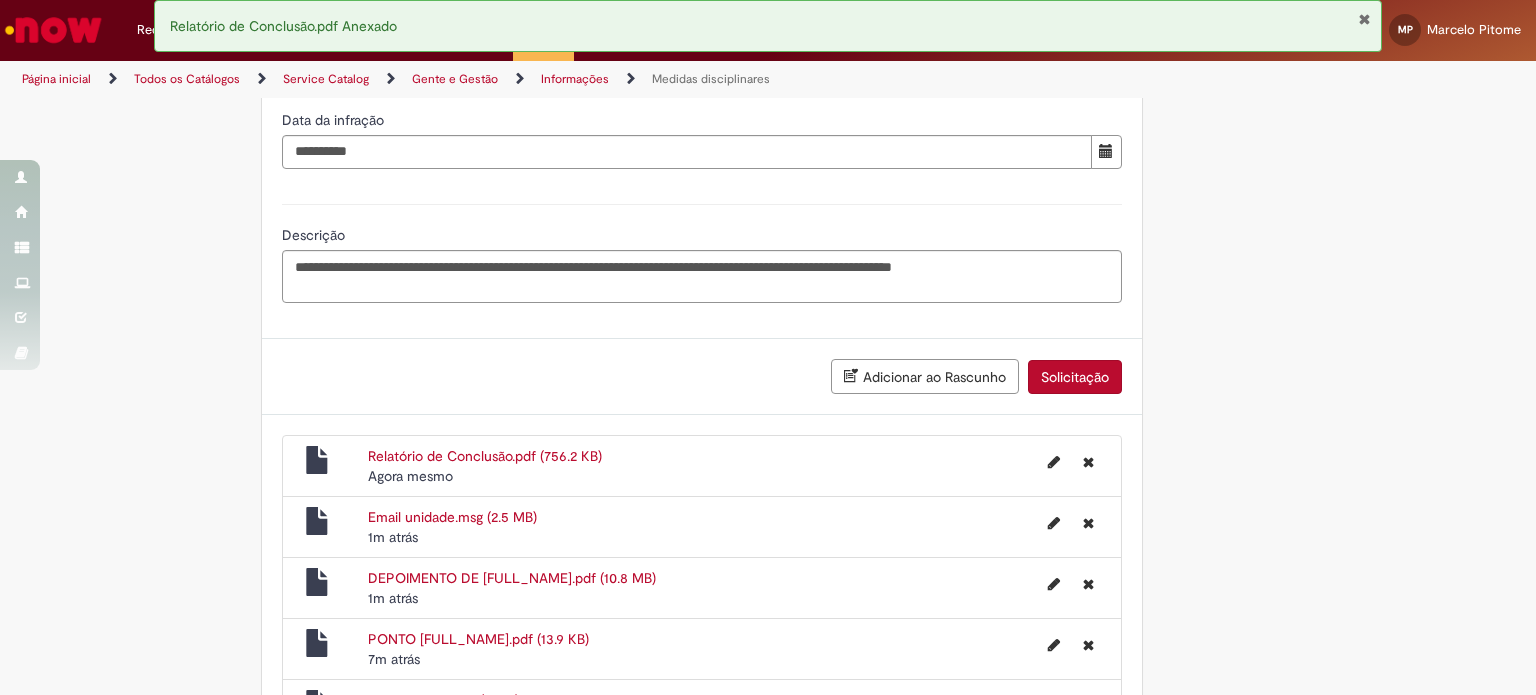 click on "Solicitação" at bounding box center (1075, 377) 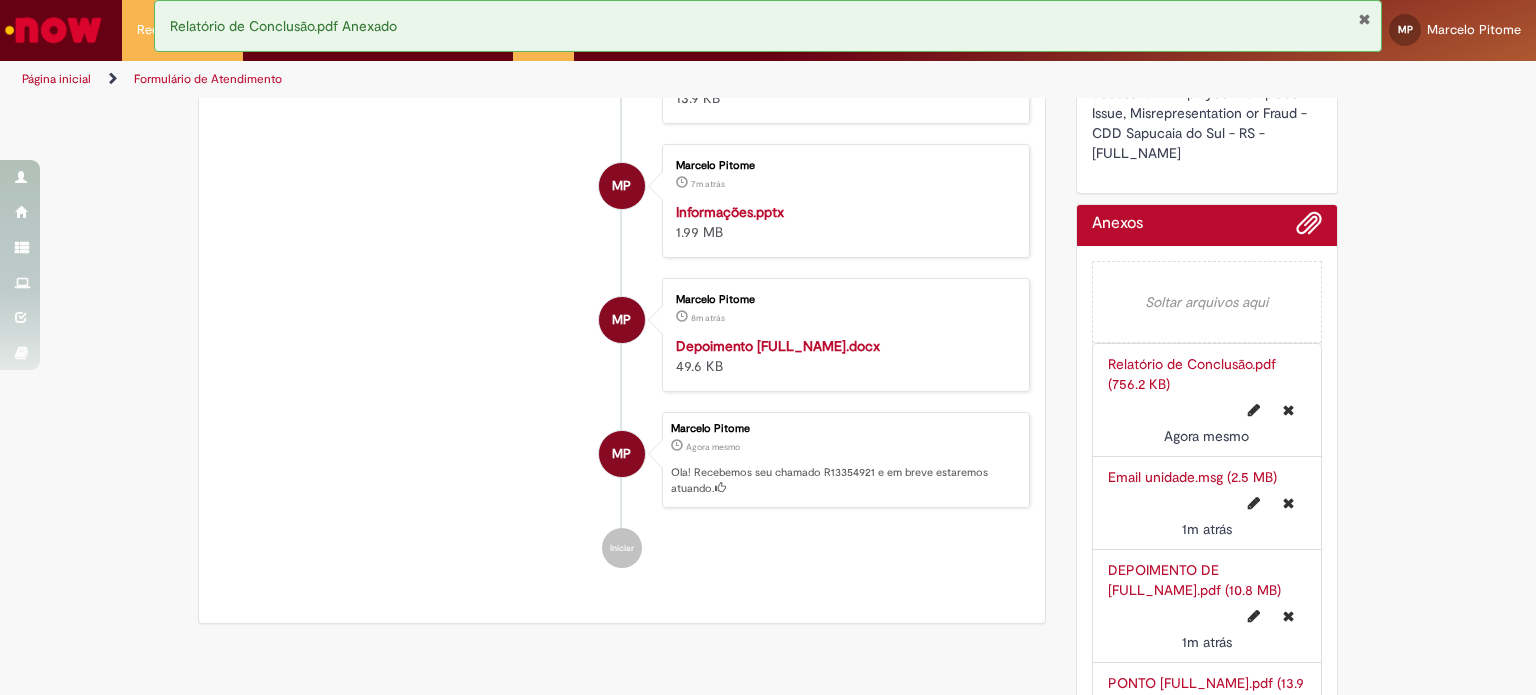 scroll, scrollTop: 0, scrollLeft: 0, axis: both 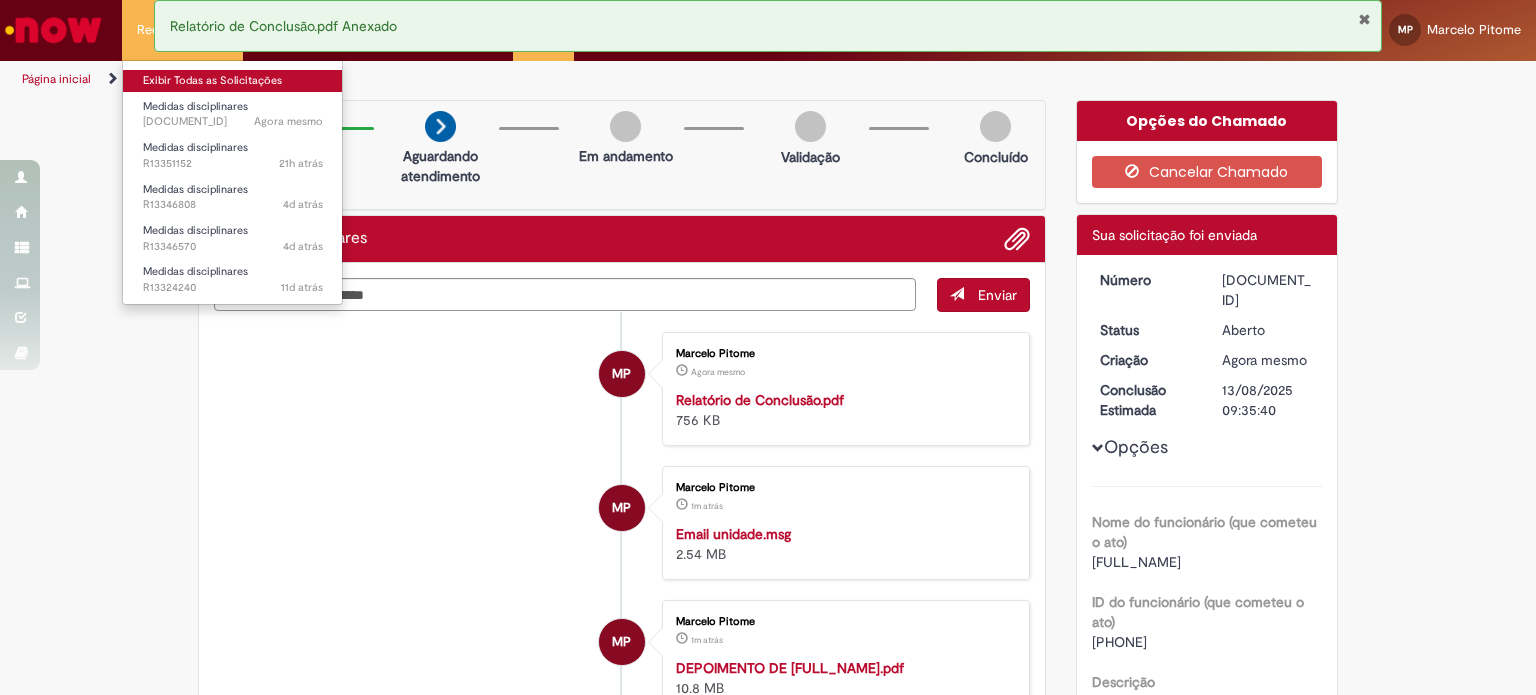 click on "Exibir Todas as Solicitações" at bounding box center [233, 81] 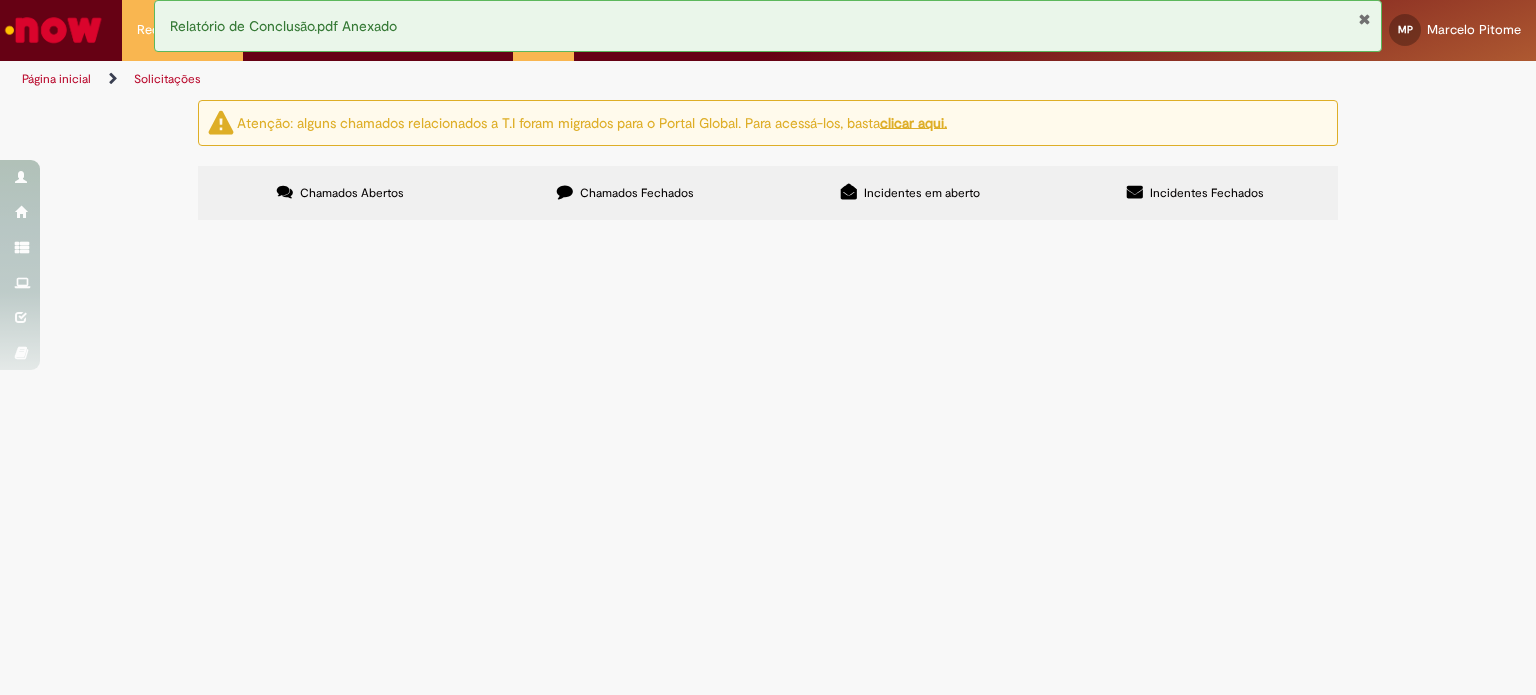 click on "Medidas disciplinares" at bounding box center (0, 0) 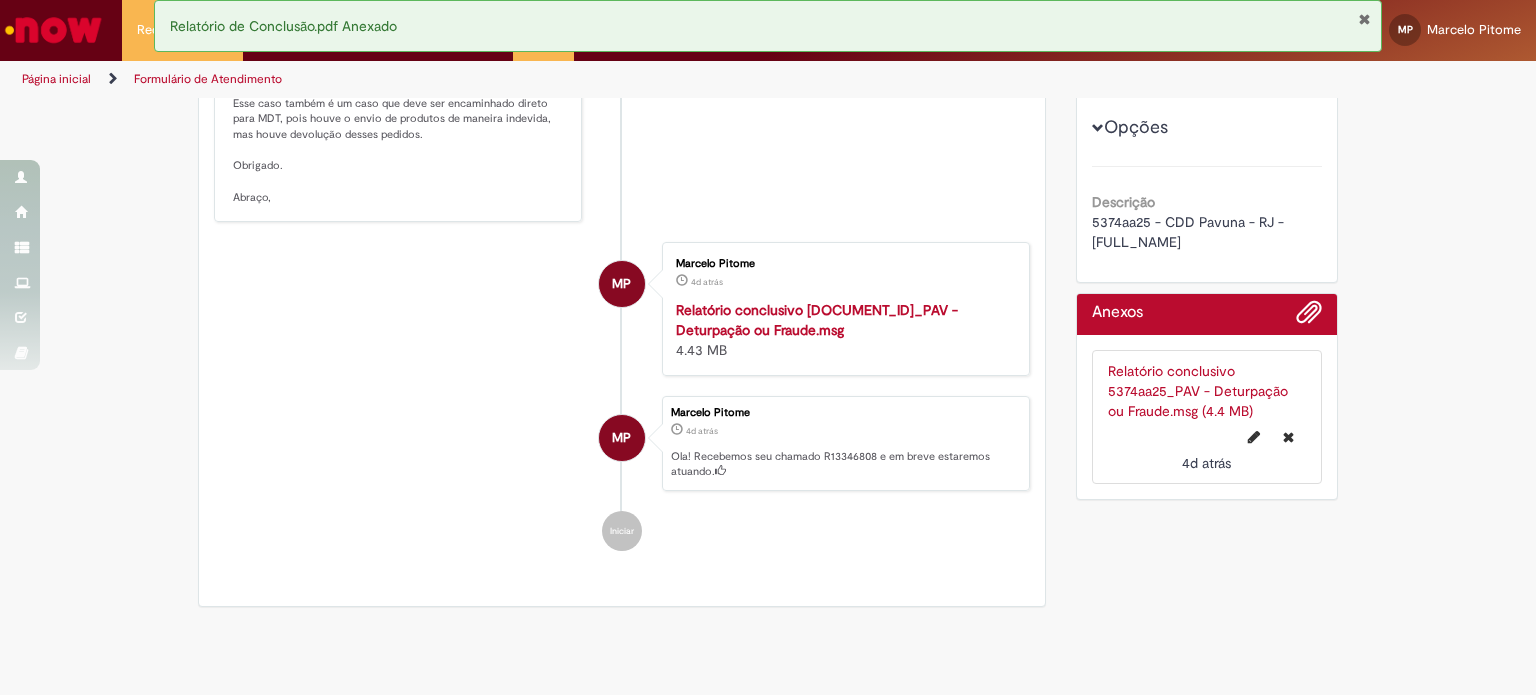 scroll, scrollTop: 0, scrollLeft: 0, axis: both 